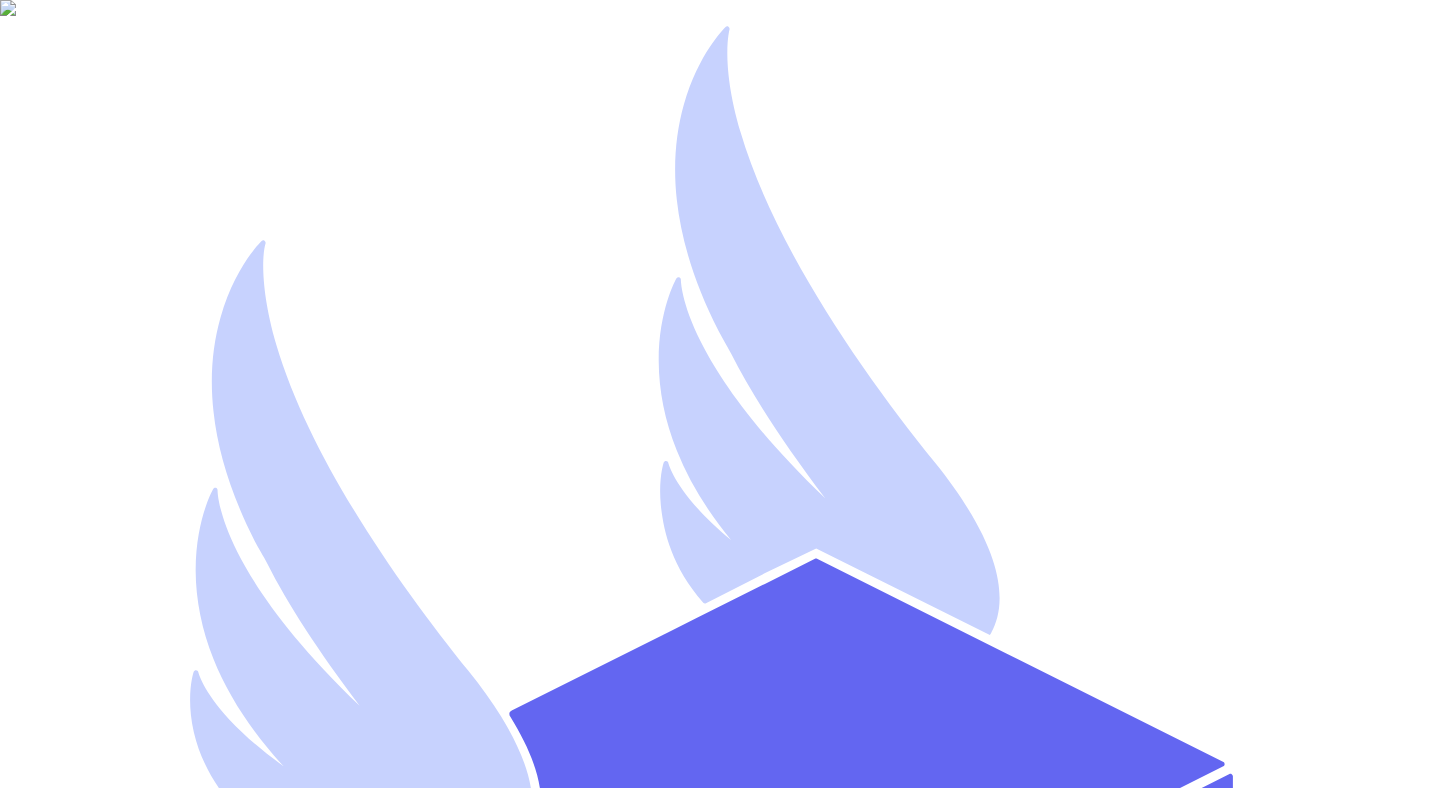scroll, scrollTop: 0, scrollLeft: 0, axis: both 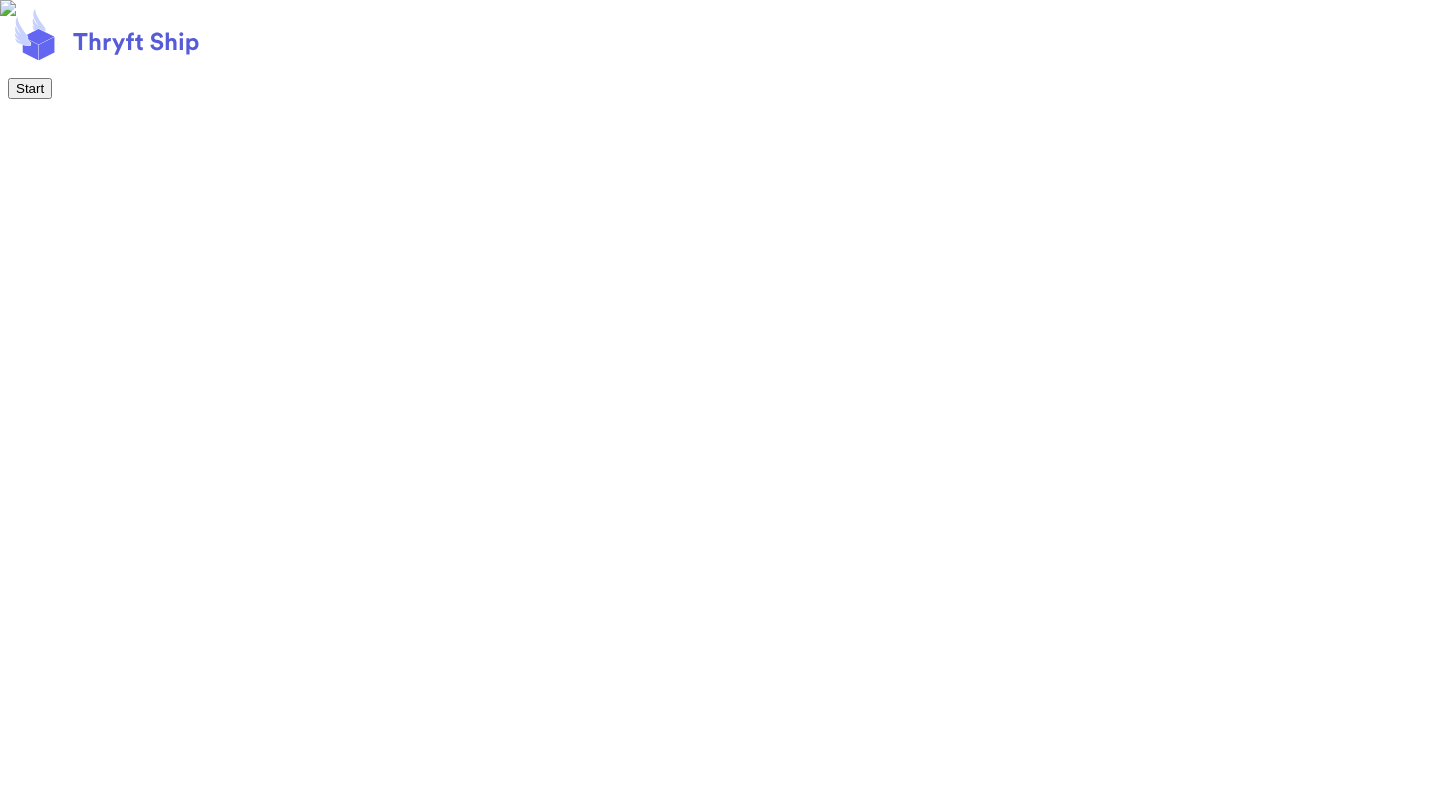 click on "Start" at bounding box center [30, 88] 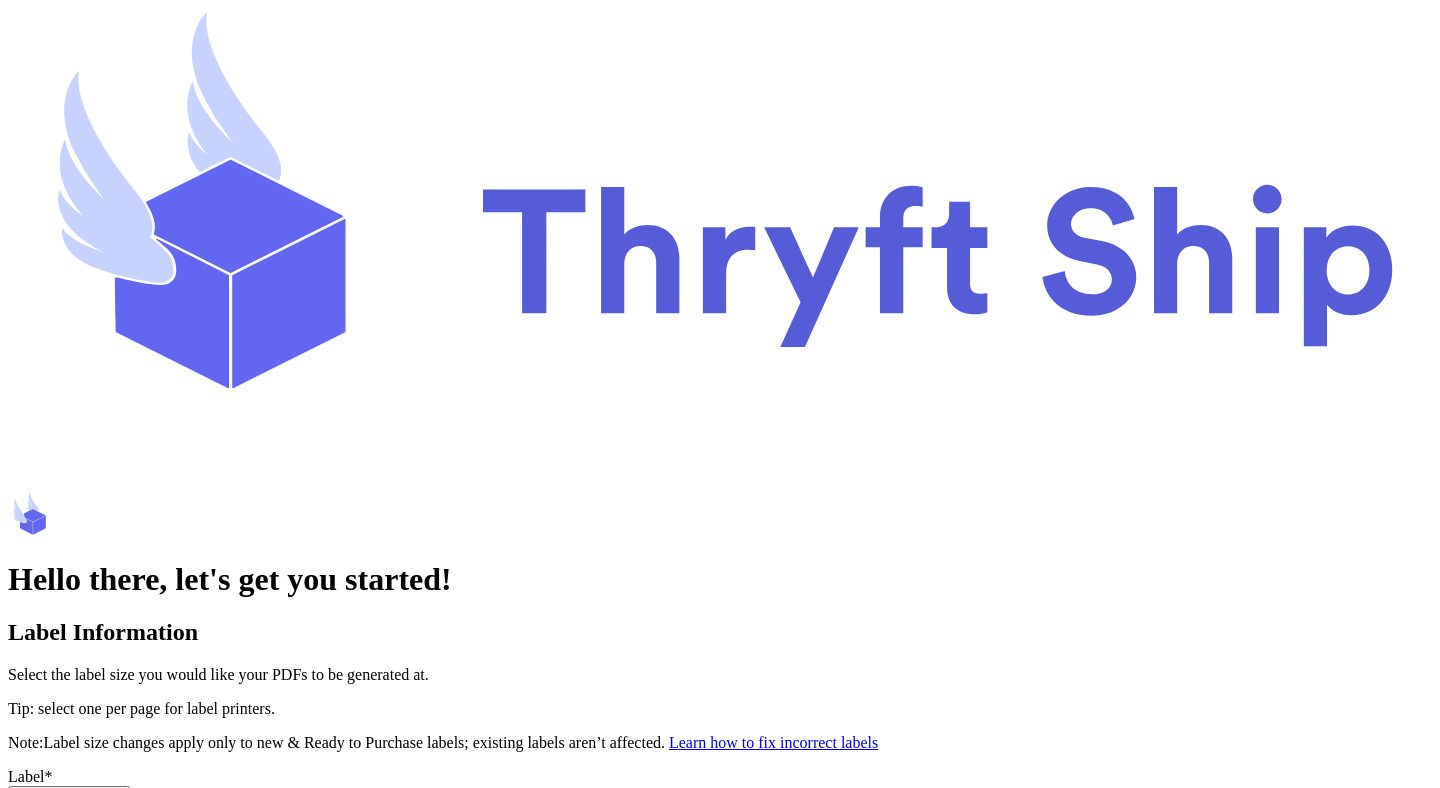 click on "Select an option" at bounding box center [69, 796] 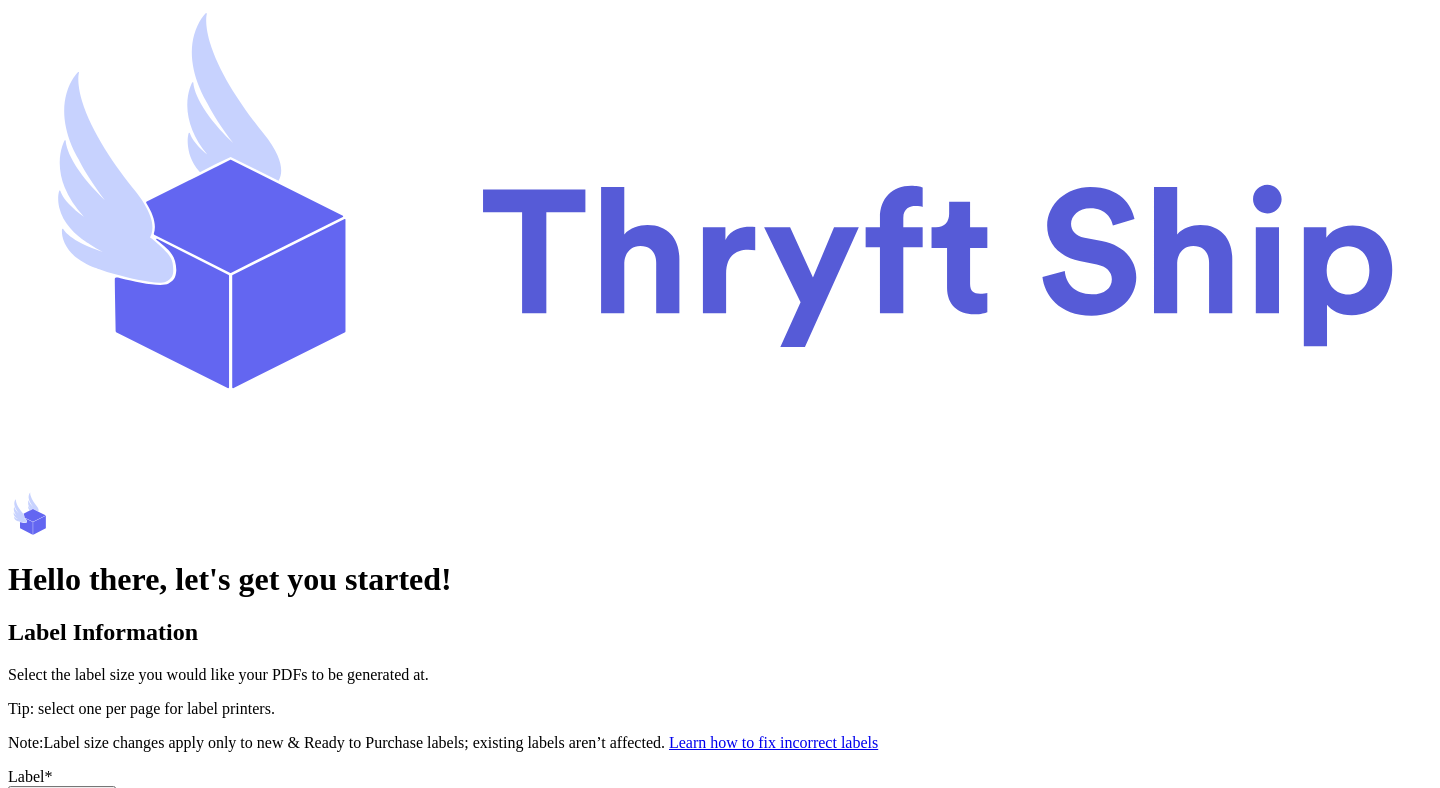 scroll, scrollTop: 361, scrollLeft: 0, axis: vertical 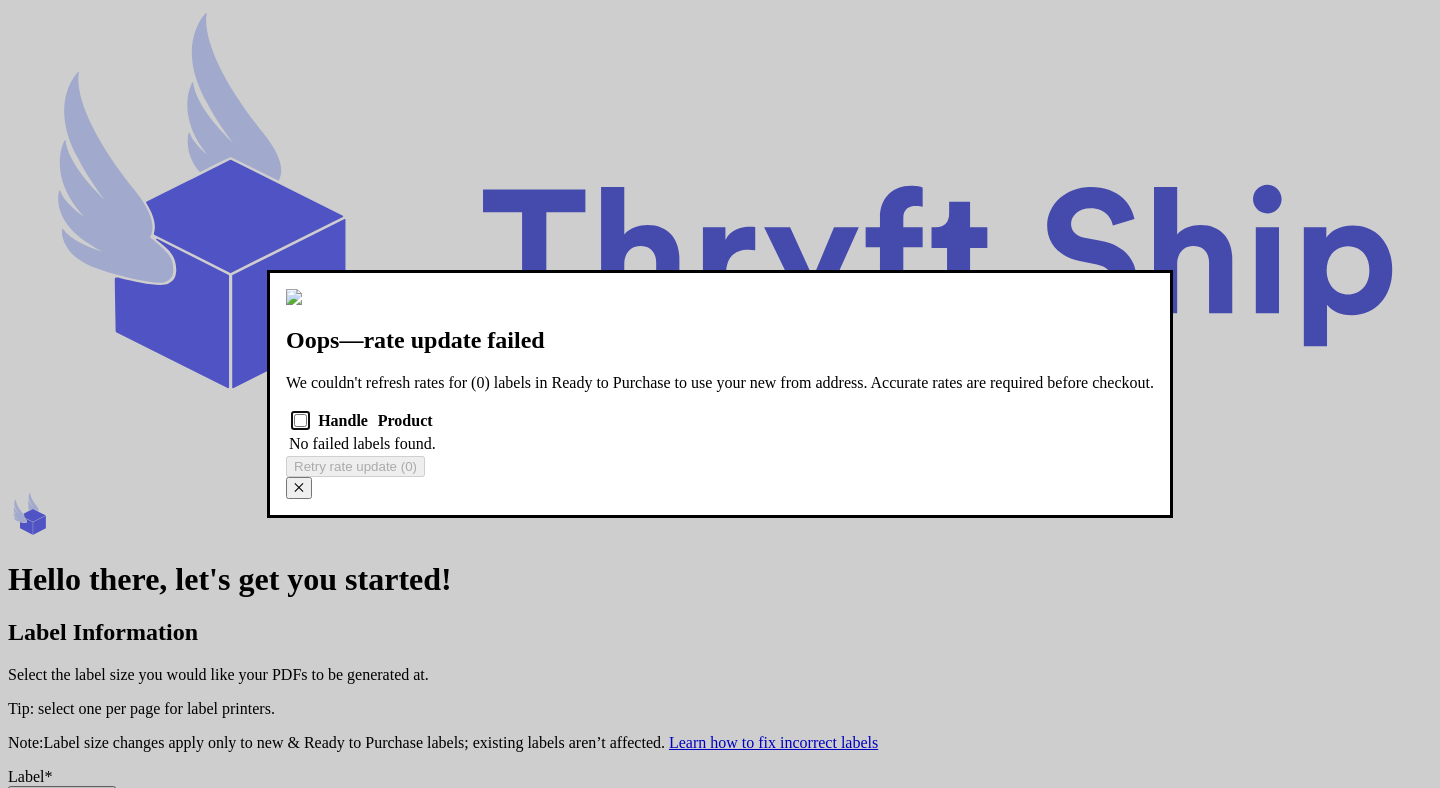 type 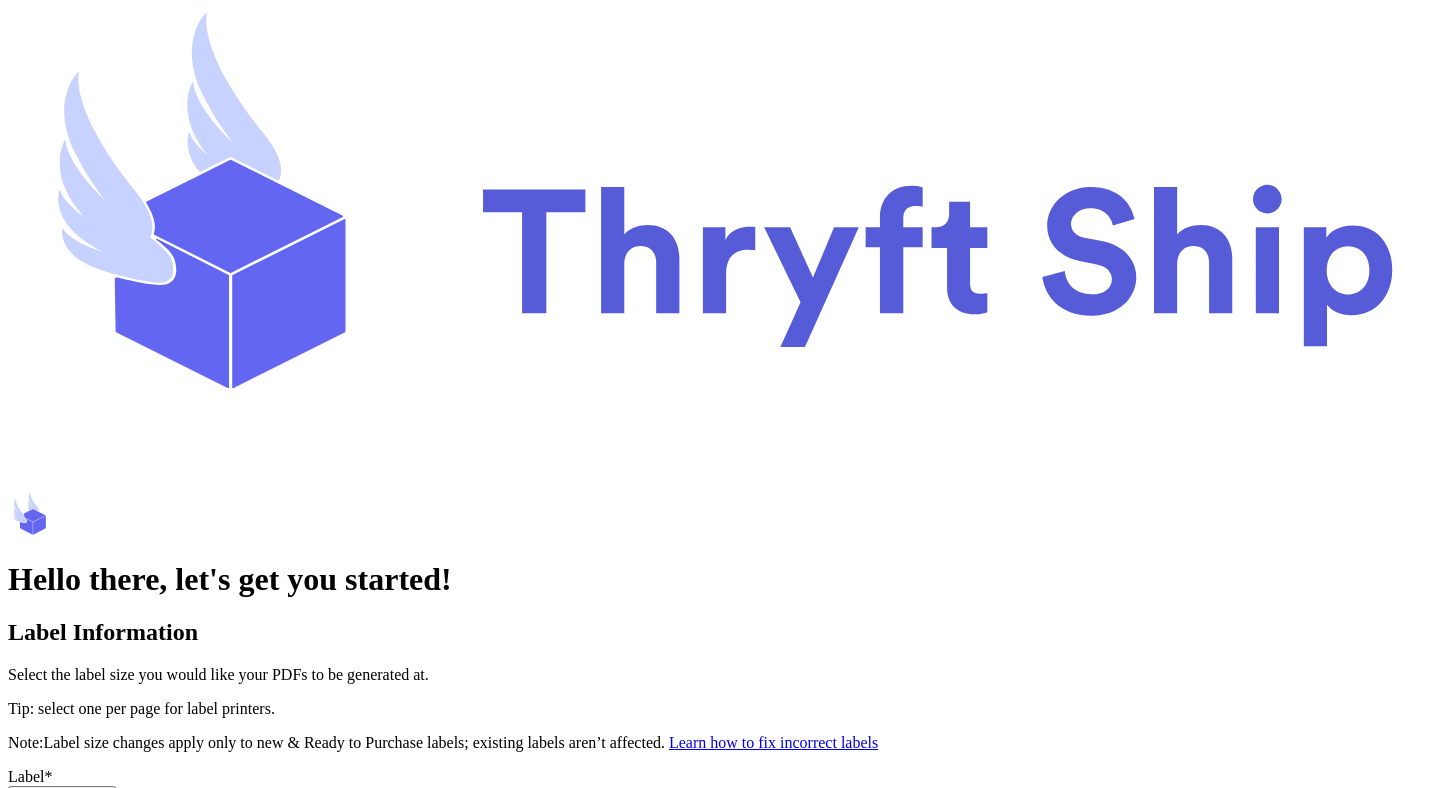 select 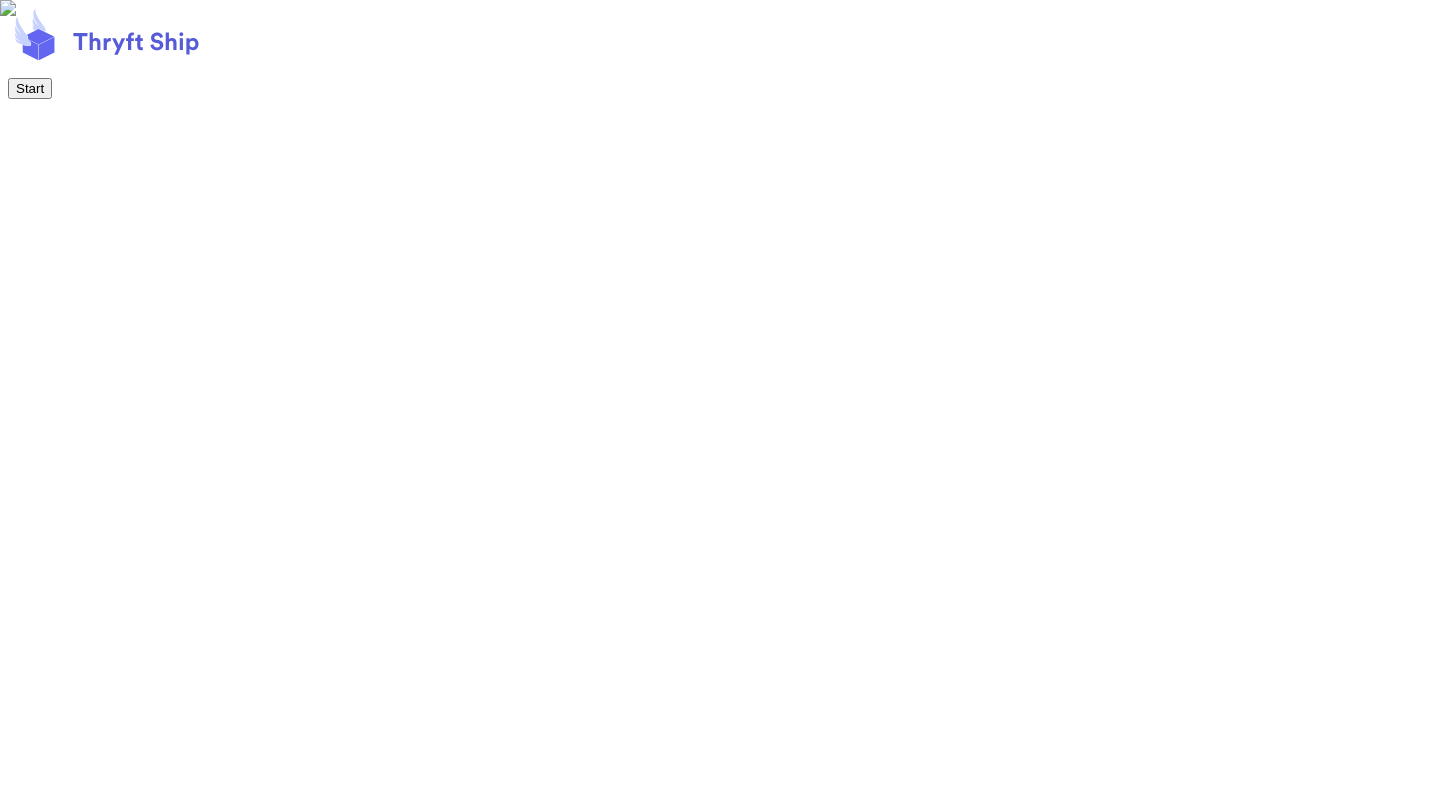 click on "Start" at bounding box center (30, 88) 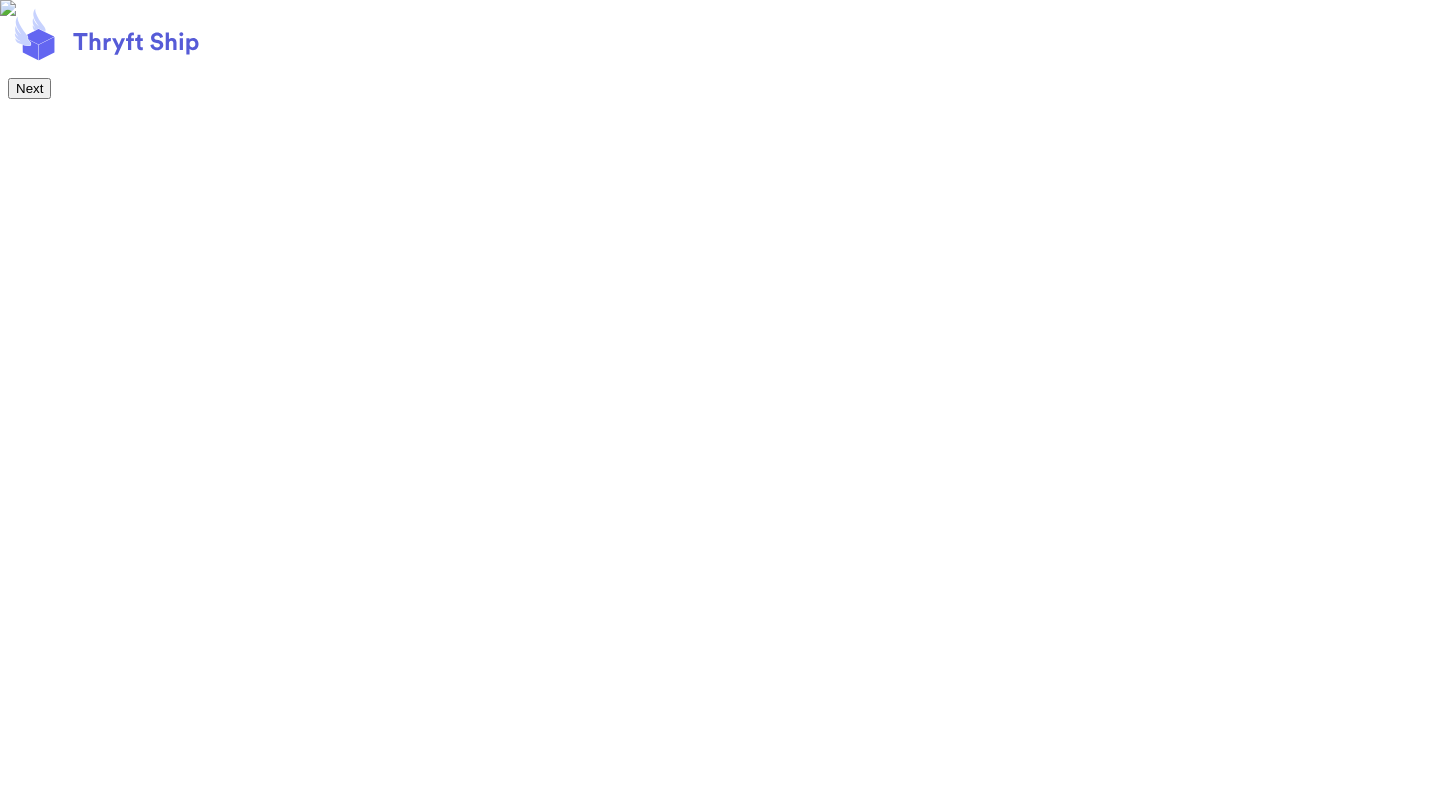 click on "Next" at bounding box center (29, 88) 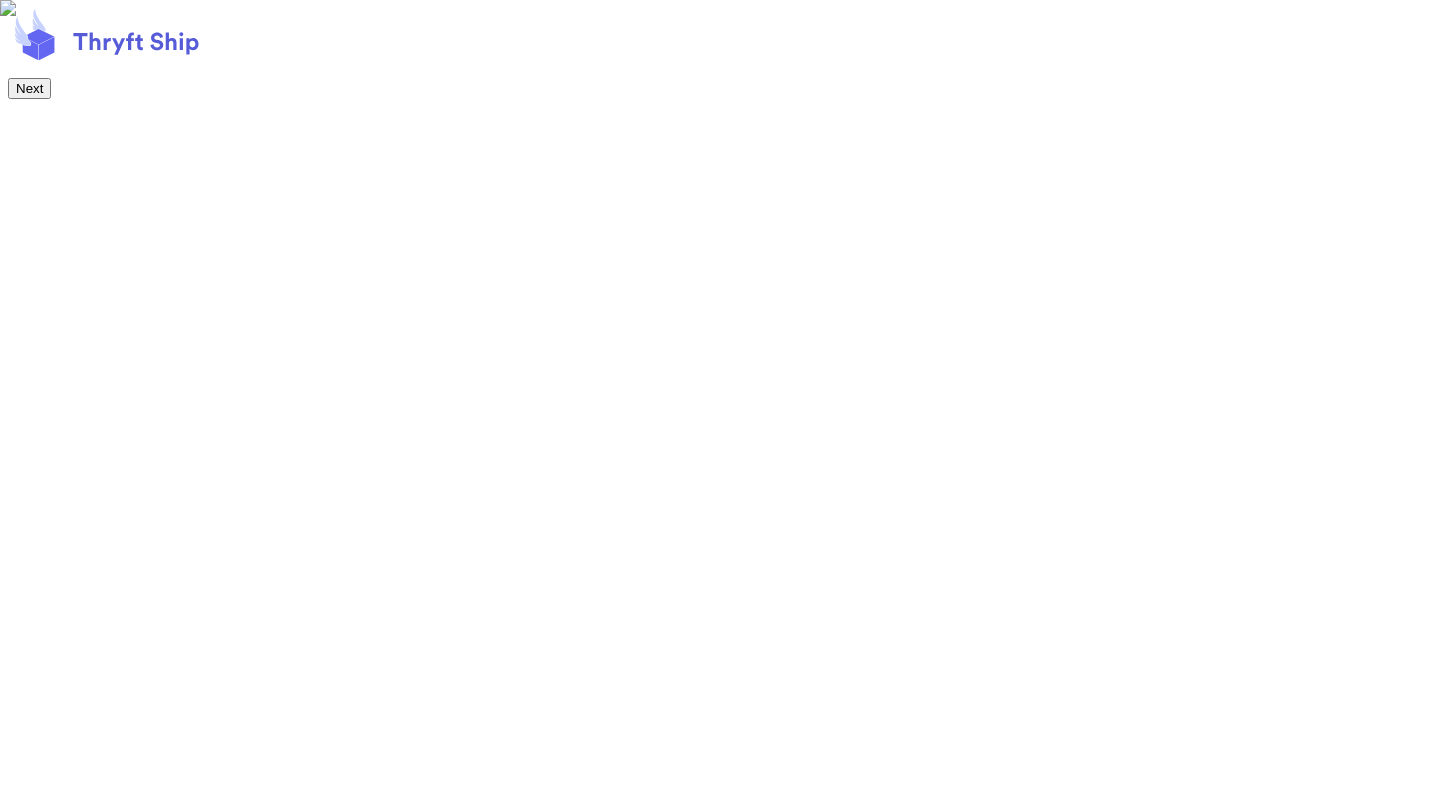 click on "Next" at bounding box center [29, 88] 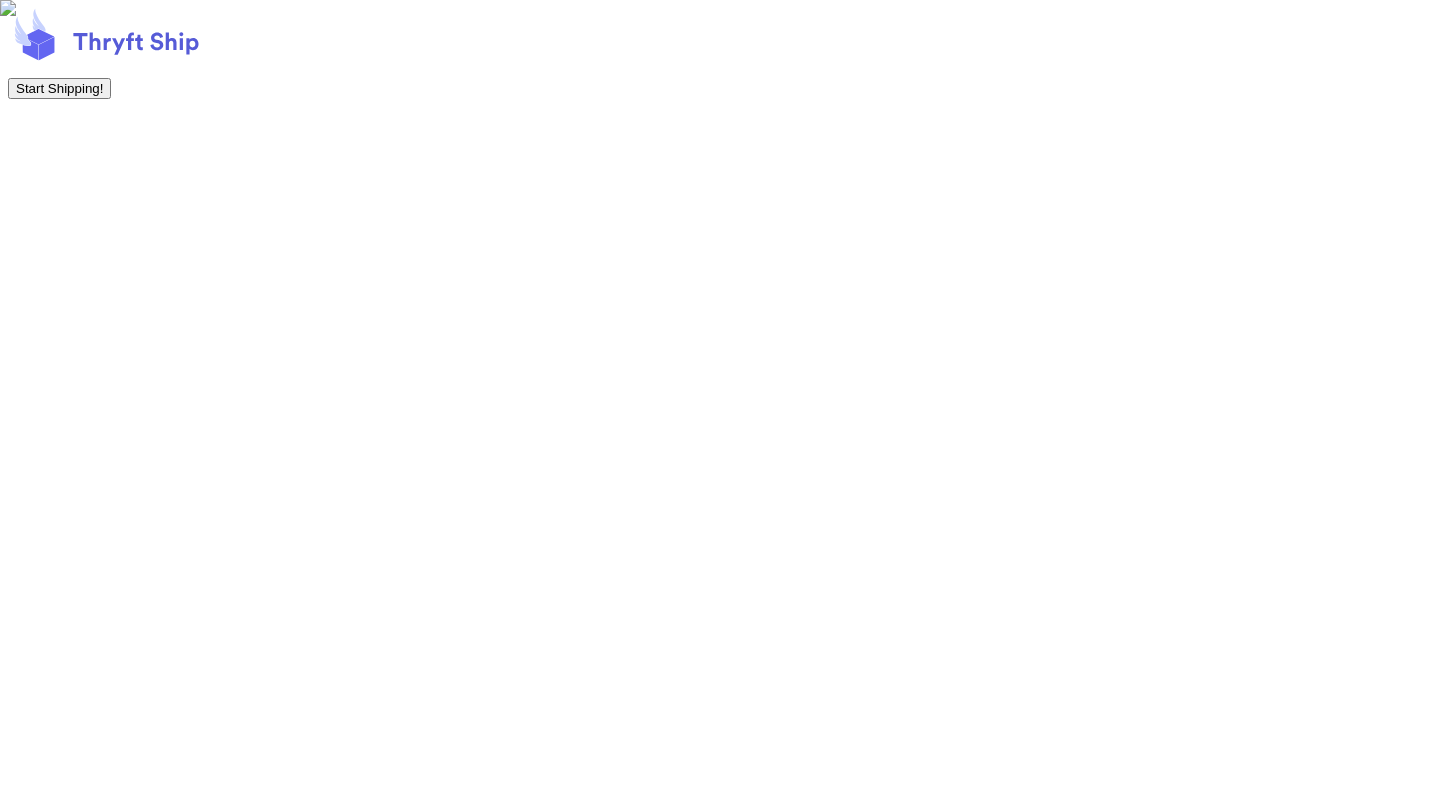 click on "Start Shipping!" at bounding box center [59, 88] 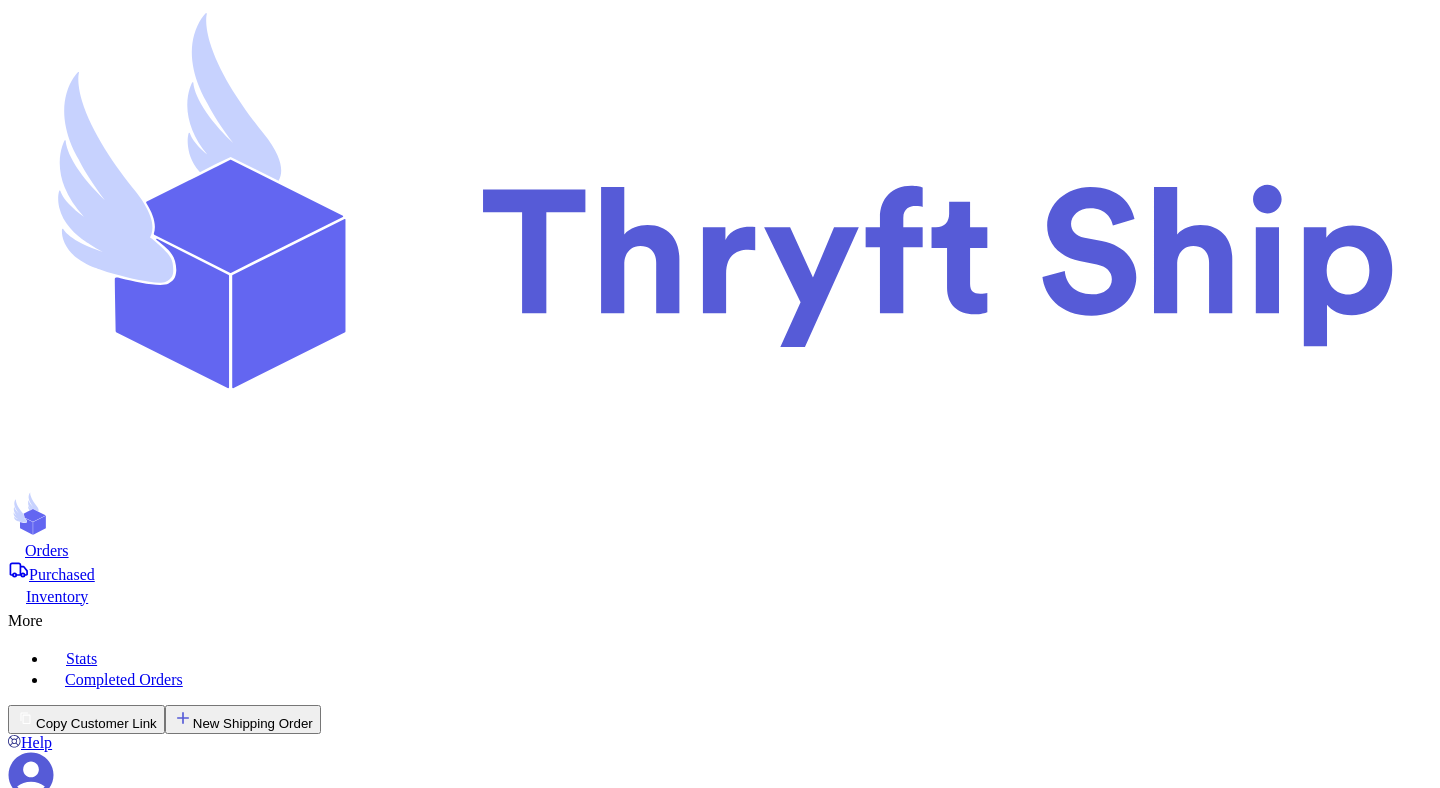 scroll, scrollTop: 0, scrollLeft: 0, axis: both 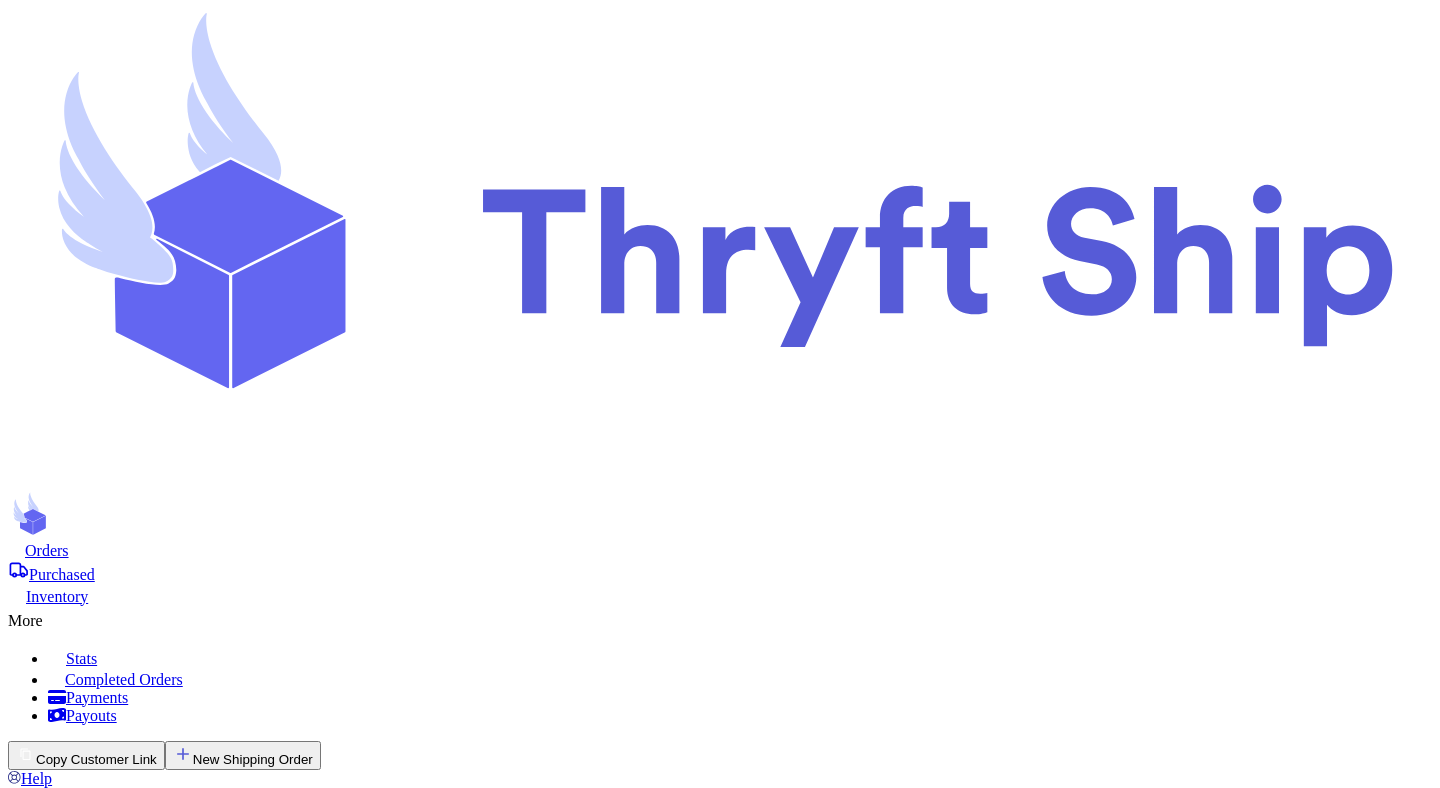 click on "Want to Accept Payments? Setup Payments Now" at bounding box center (720, 4084) 